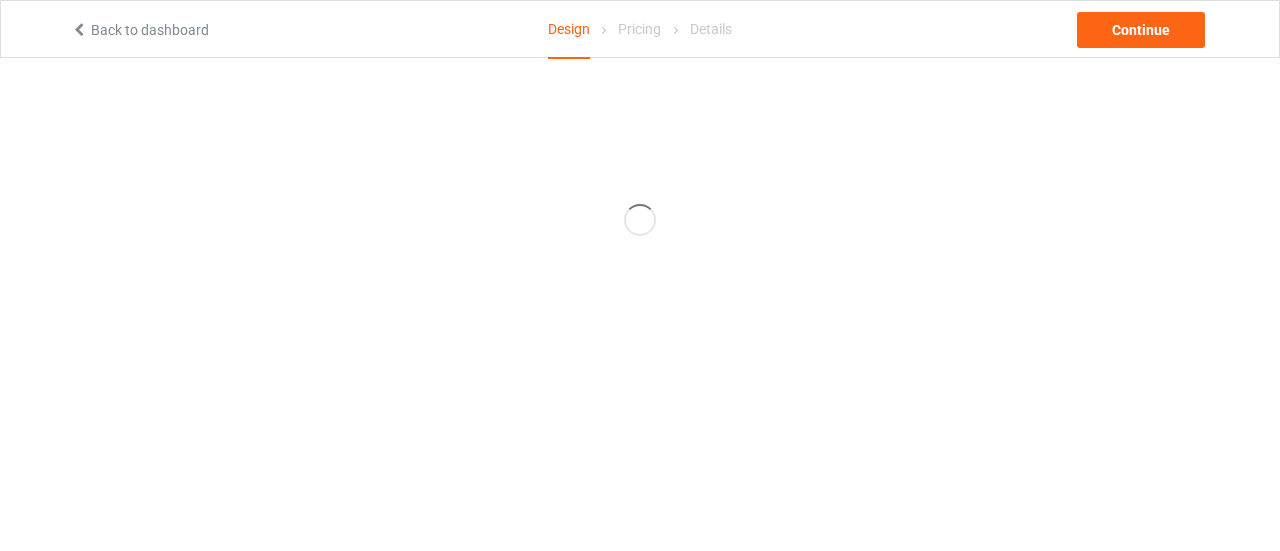 scroll, scrollTop: 0, scrollLeft: 0, axis: both 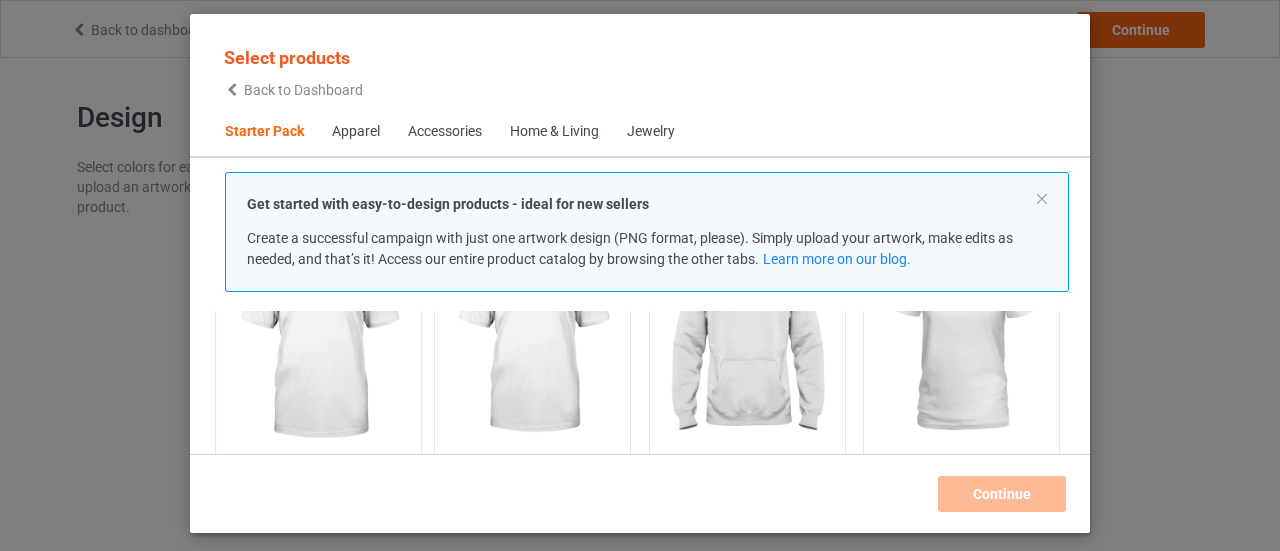 click at bounding box center (318, 342) 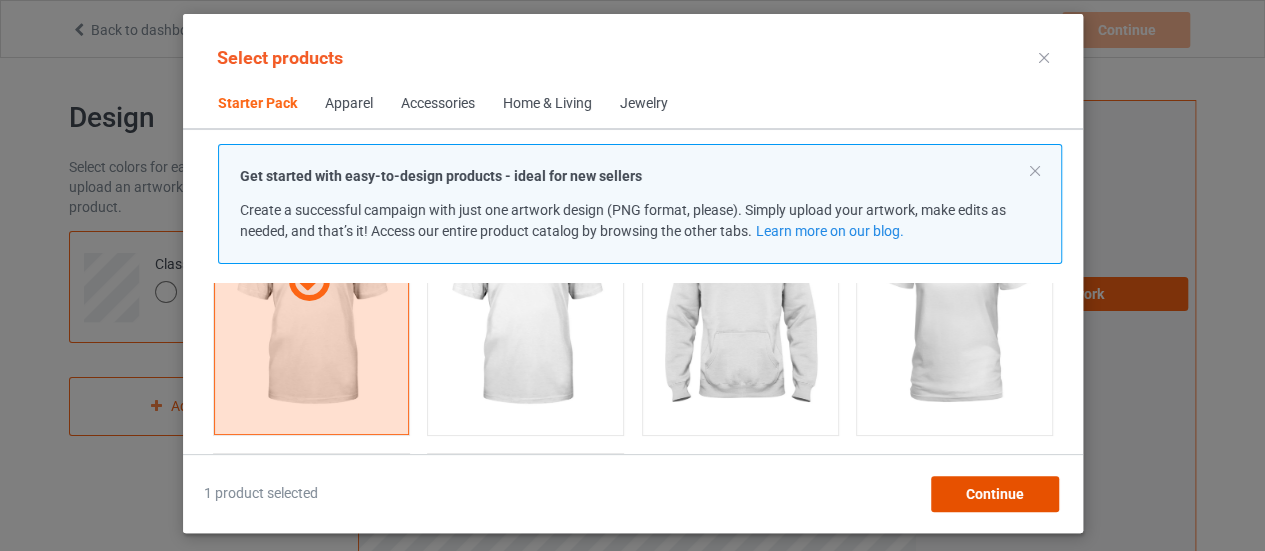 click on "Continue" at bounding box center [994, 494] 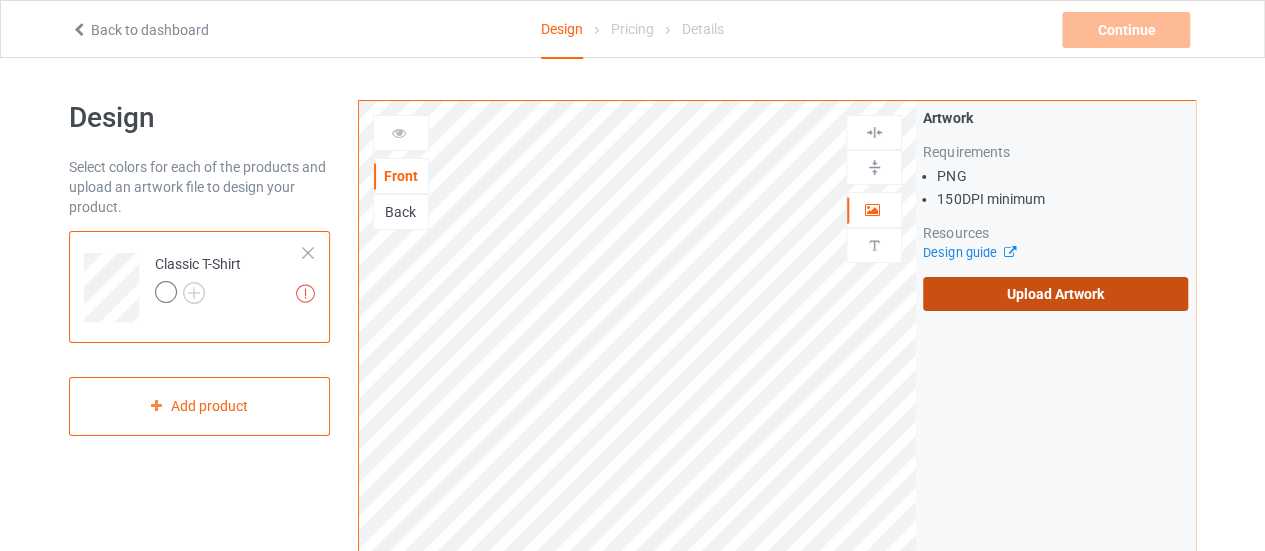click on "Upload Artwork" at bounding box center (1055, 294) 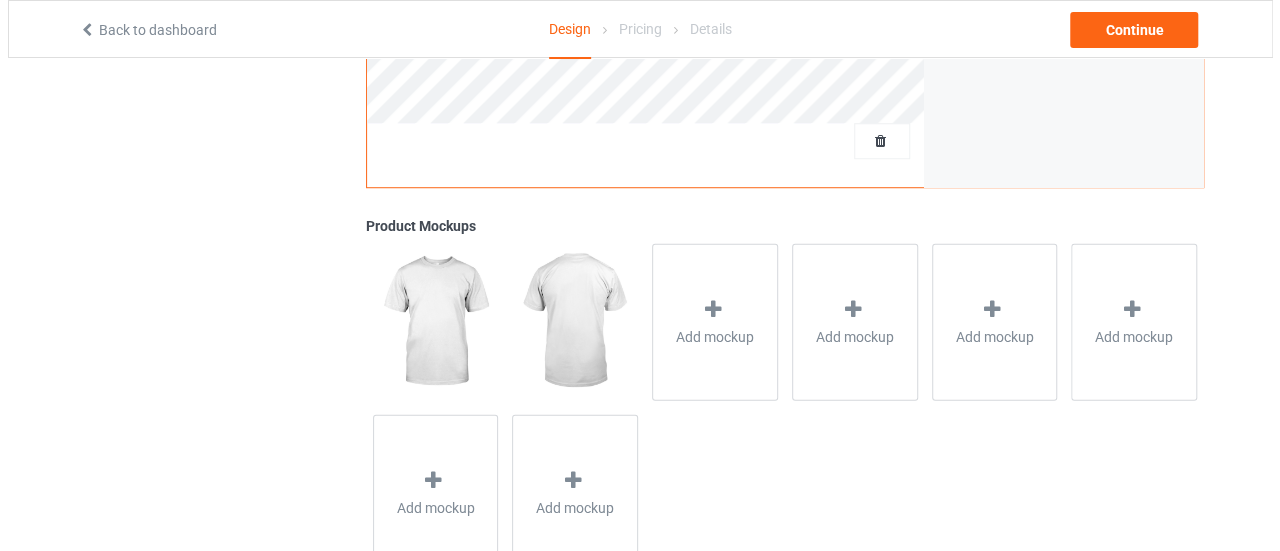 scroll, scrollTop: 678, scrollLeft: 0, axis: vertical 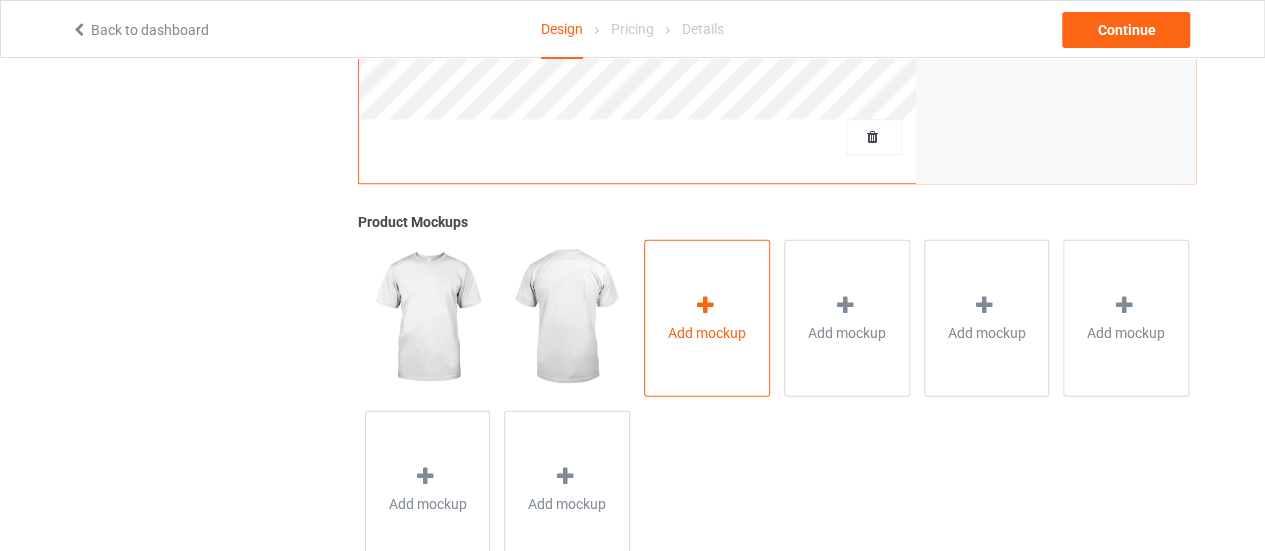 click on "Add mockup" at bounding box center (707, 332) 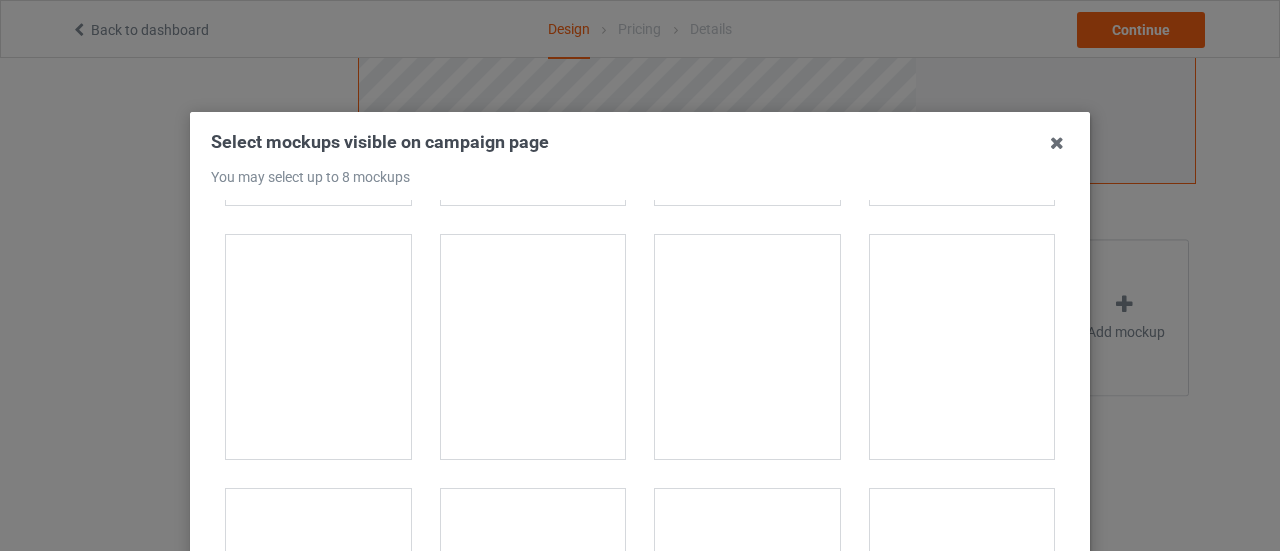 scroll, scrollTop: 9130, scrollLeft: 0, axis: vertical 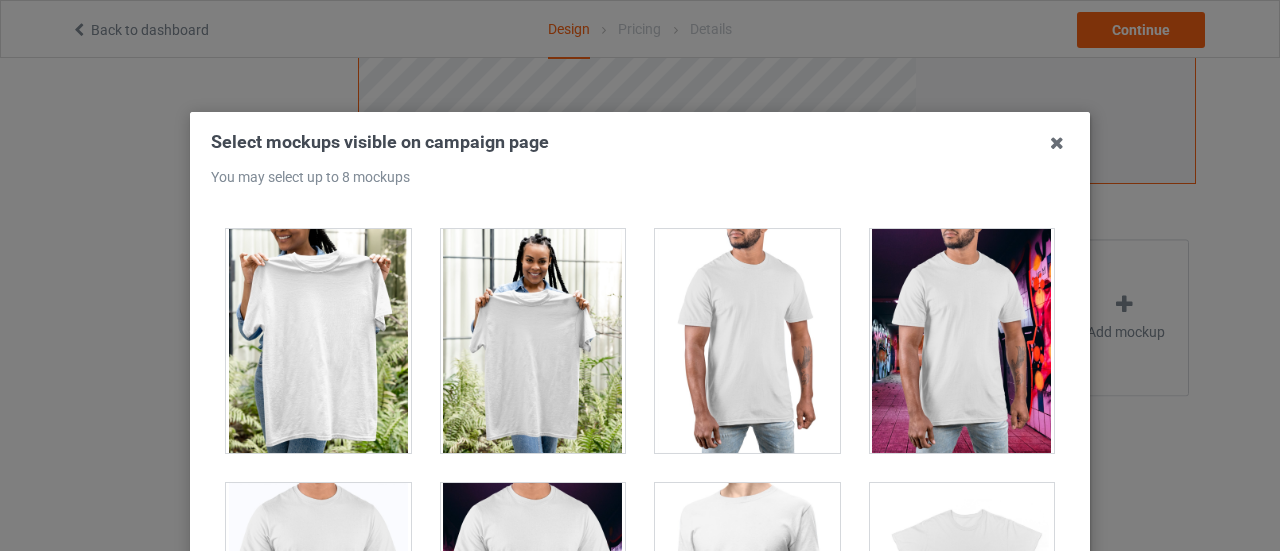 click at bounding box center [533, 341] 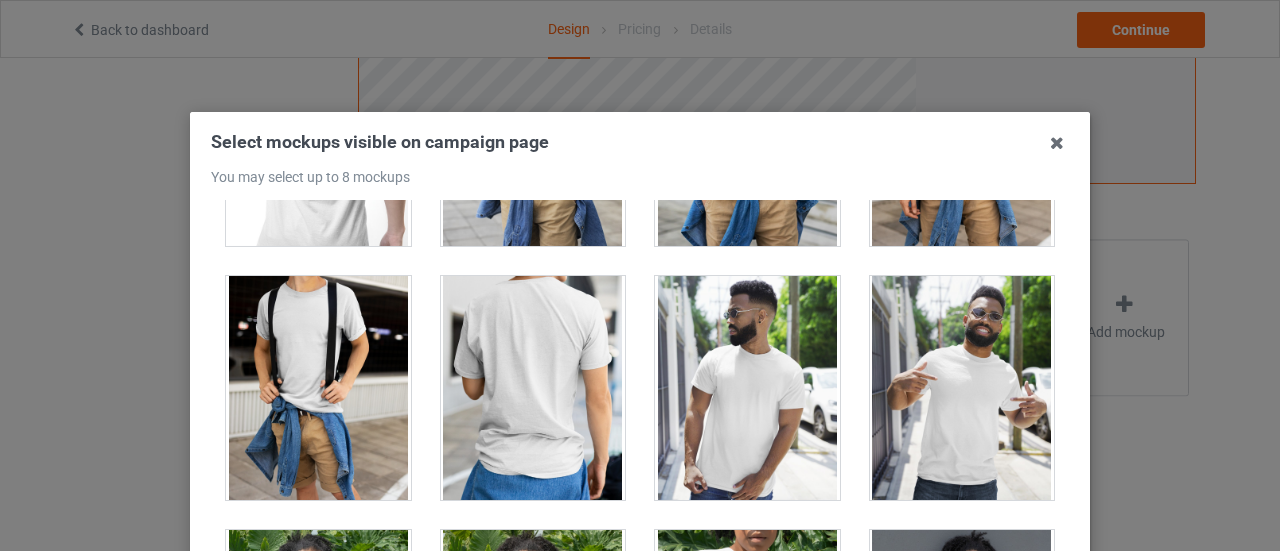 scroll, scrollTop: 11646, scrollLeft: 0, axis: vertical 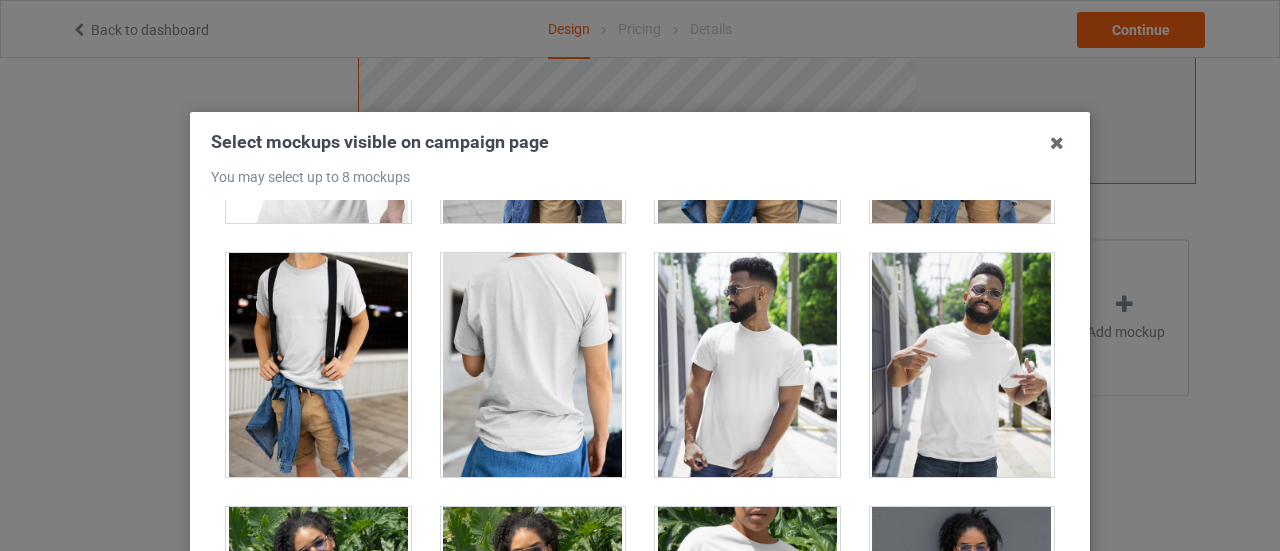 click at bounding box center (962, 365) 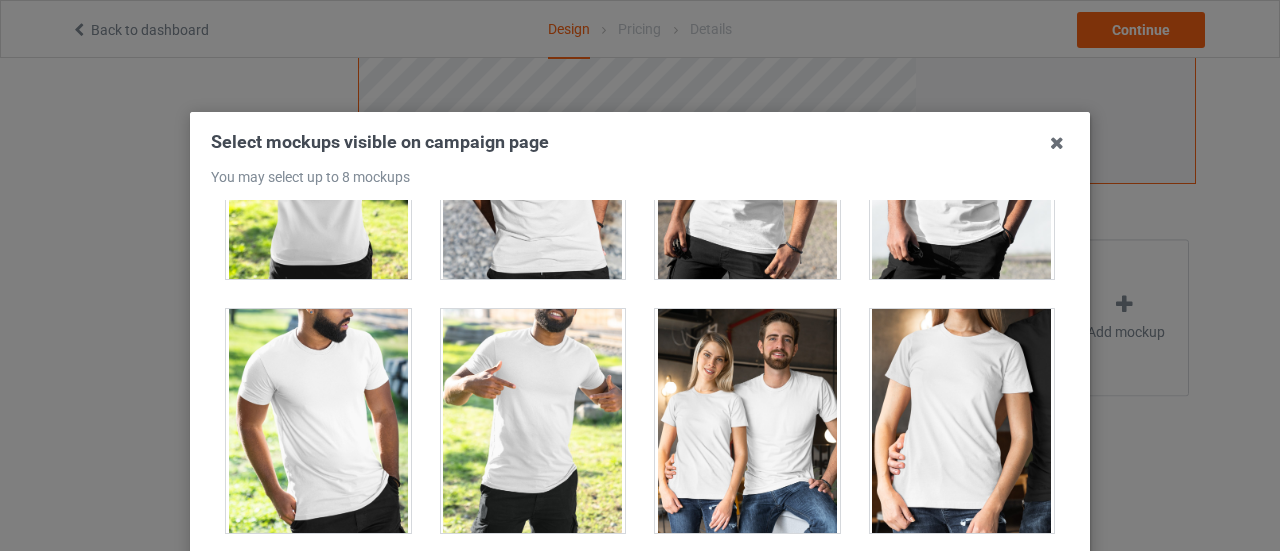 scroll, scrollTop: 24037, scrollLeft: 0, axis: vertical 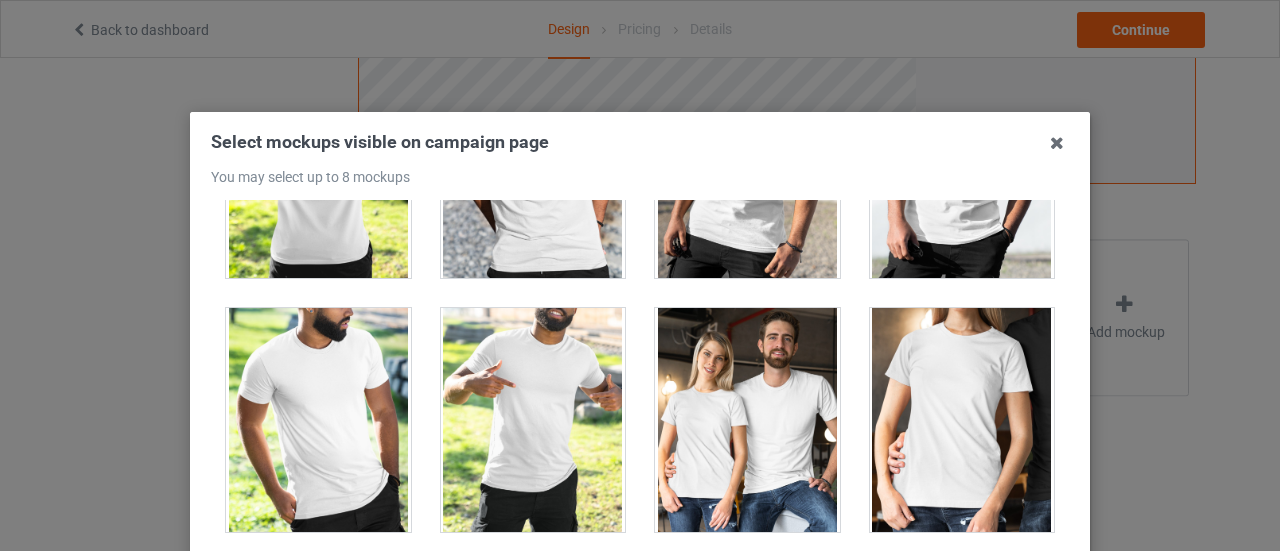 click at bounding box center (747, 420) 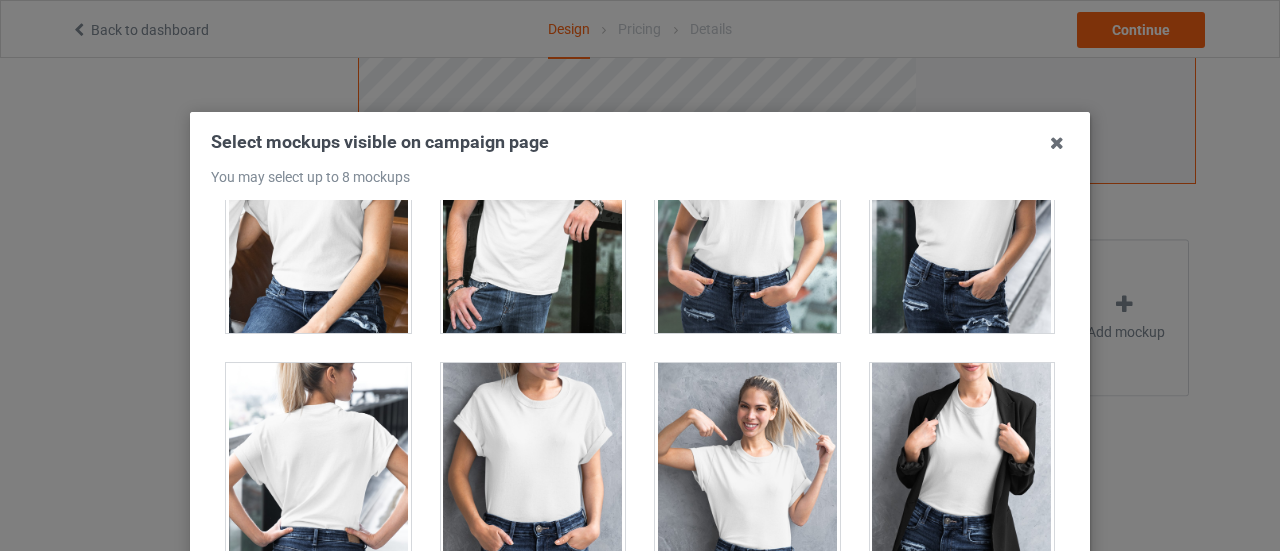 scroll, scrollTop: 24745, scrollLeft: 0, axis: vertical 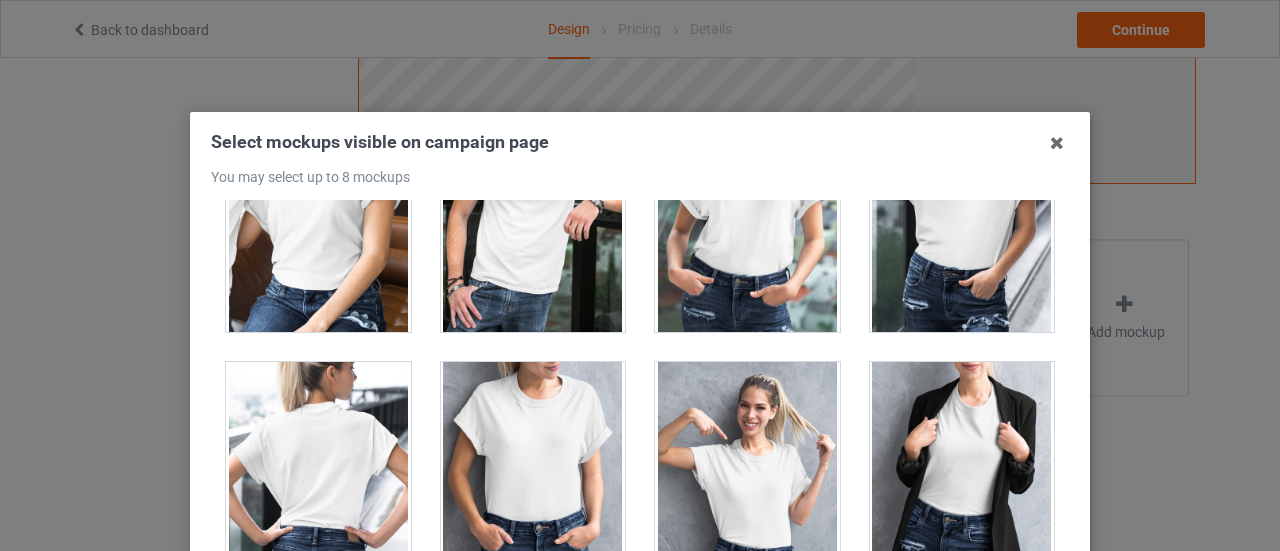 click at bounding box center [747, 474] 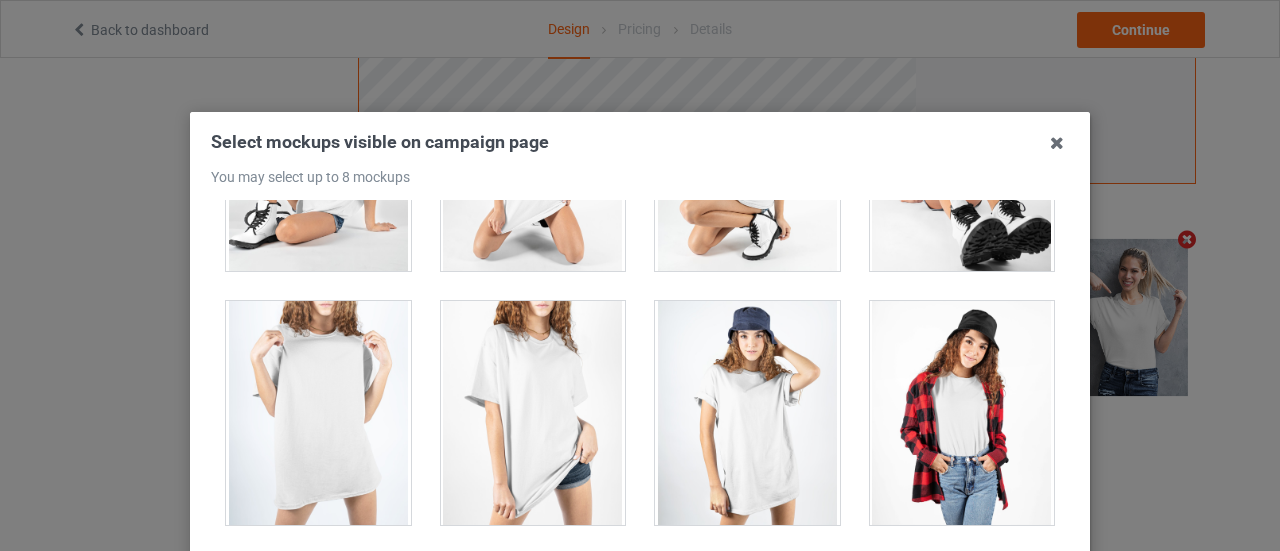 scroll, scrollTop: 27097, scrollLeft: 0, axis: vertical 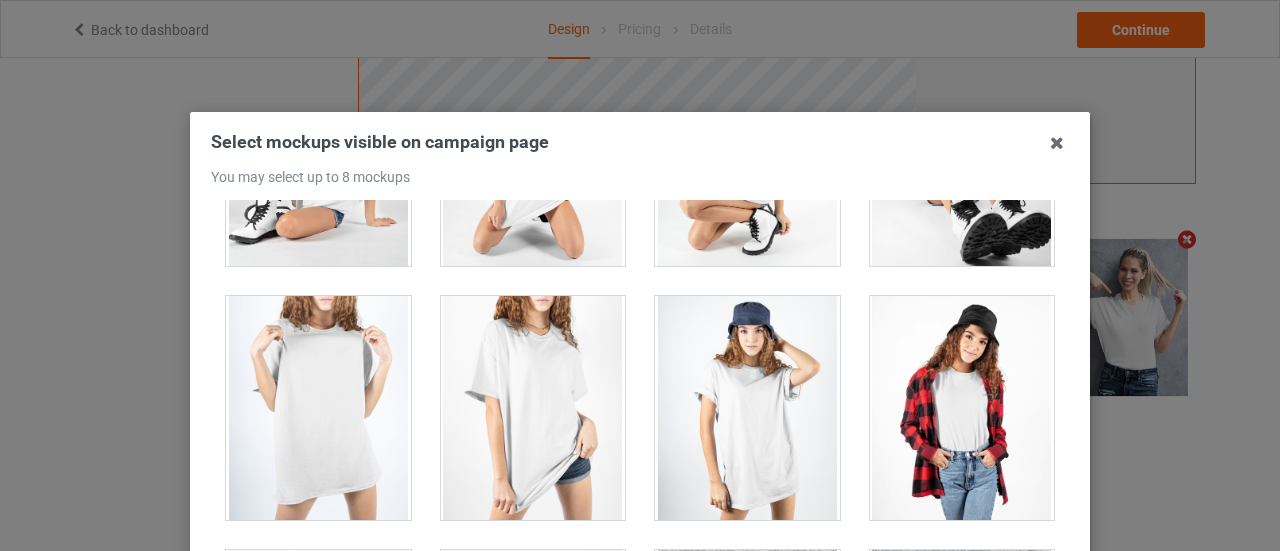 click at bounding box center [318, 408] 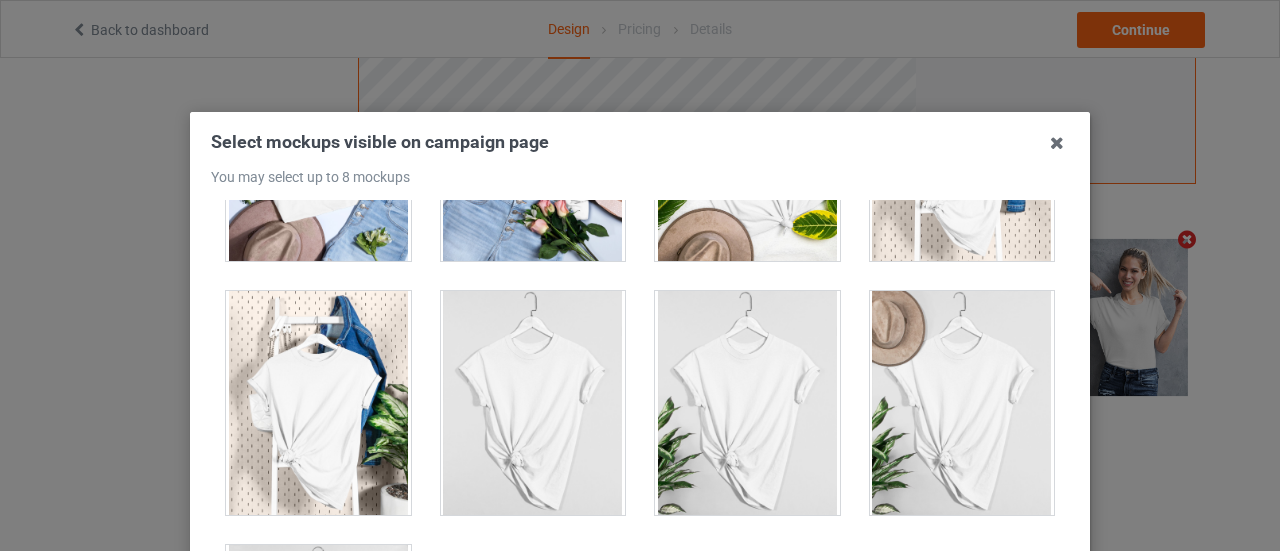 scroll, scrollTop: 28692, scrollLeft: 0, axis: vertical 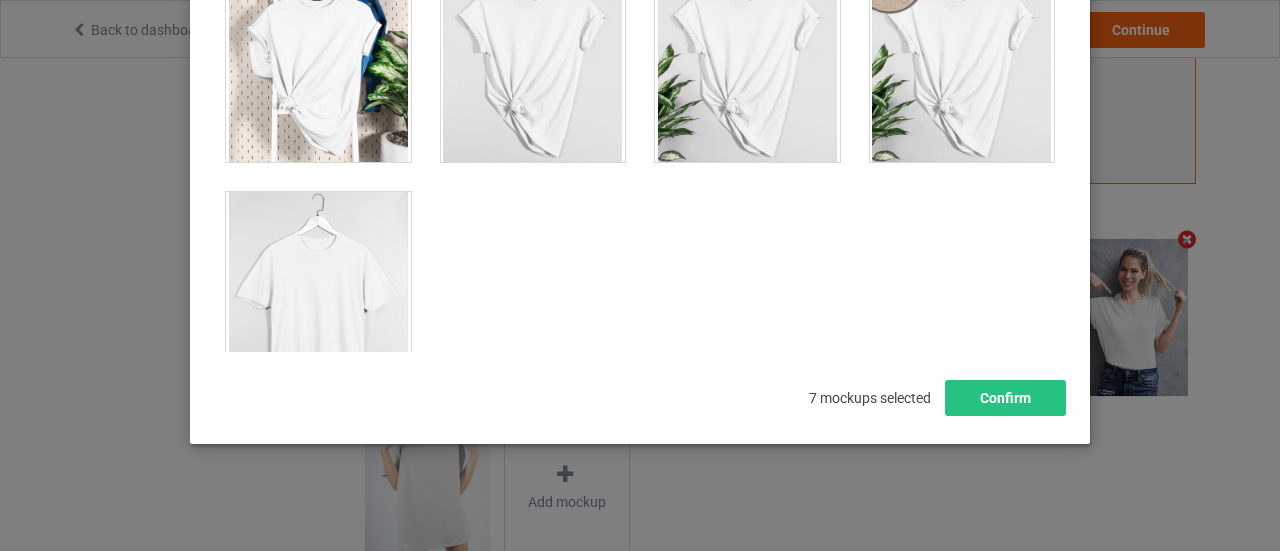 click at bounding box center [318, 304] 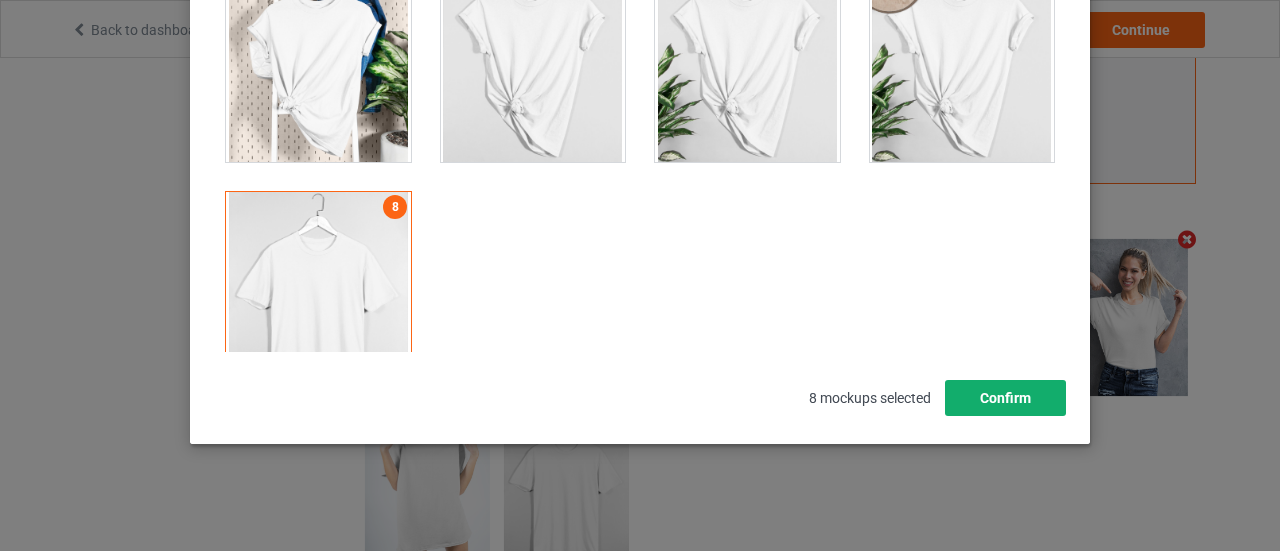 click on "Confirm" at bounding box center (1005, 398) 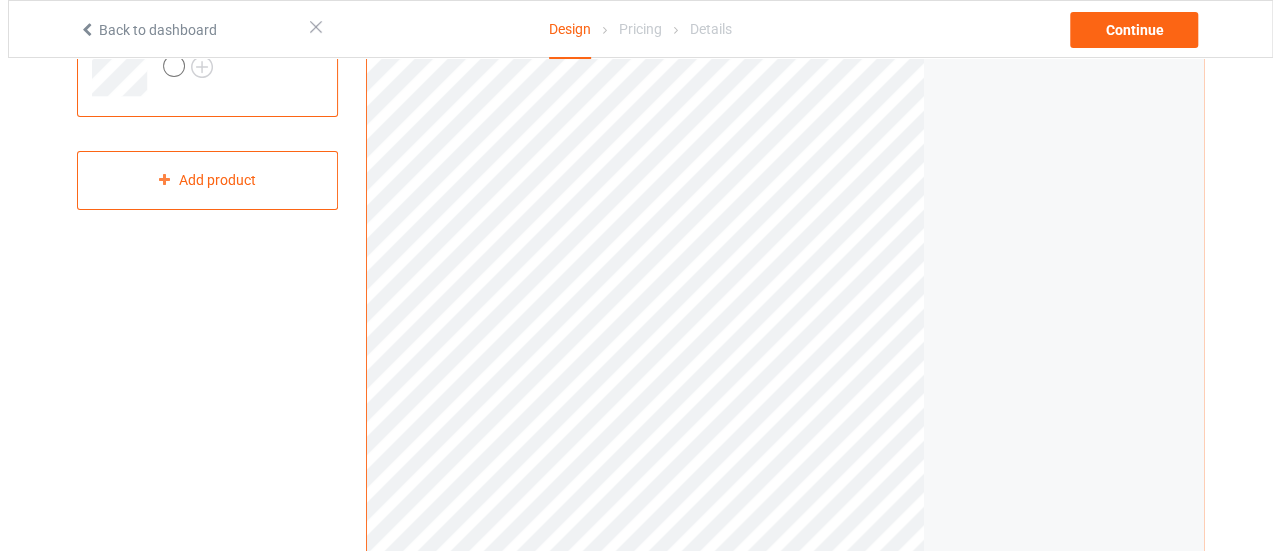 scroll, scrollTop: 0, scrollLeft: 0, axis: both 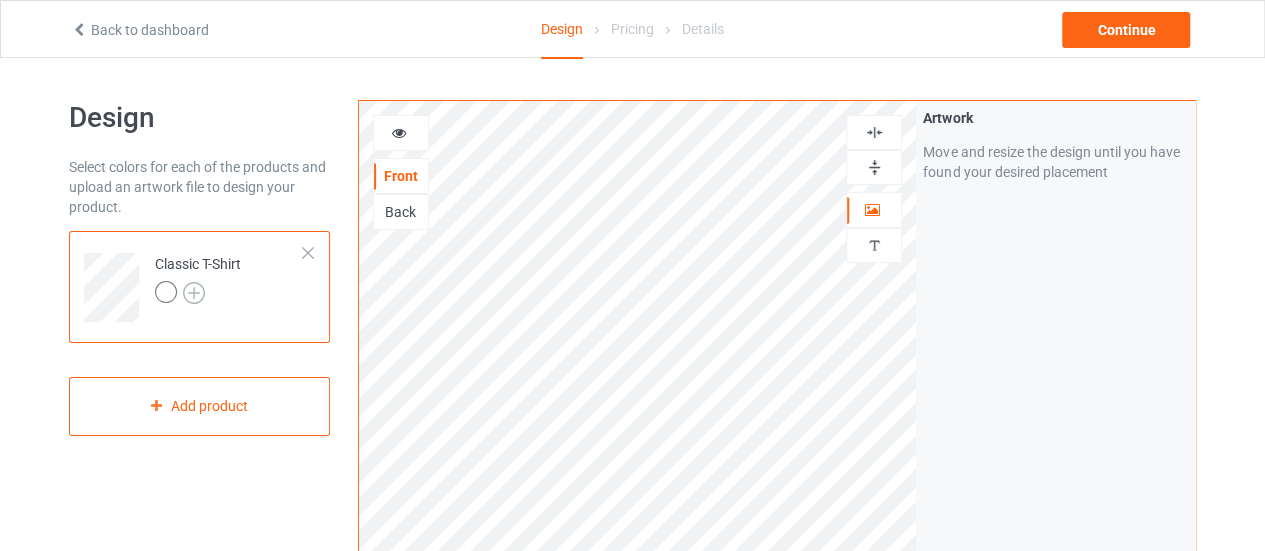 click at bounding box center (194, 293) 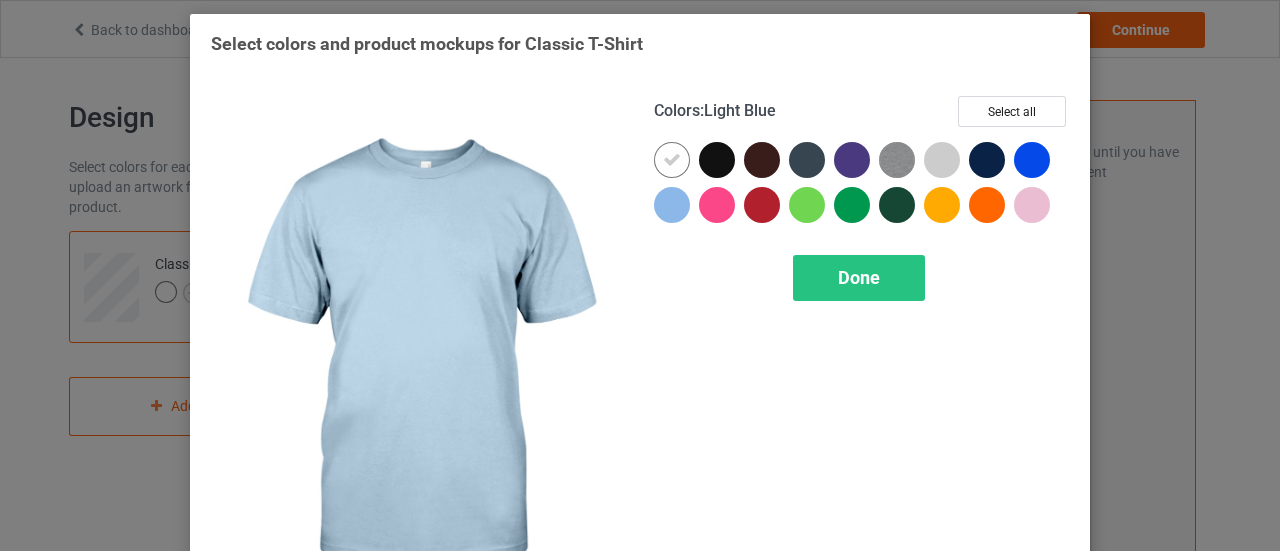 click at bounding box center [672, 205] 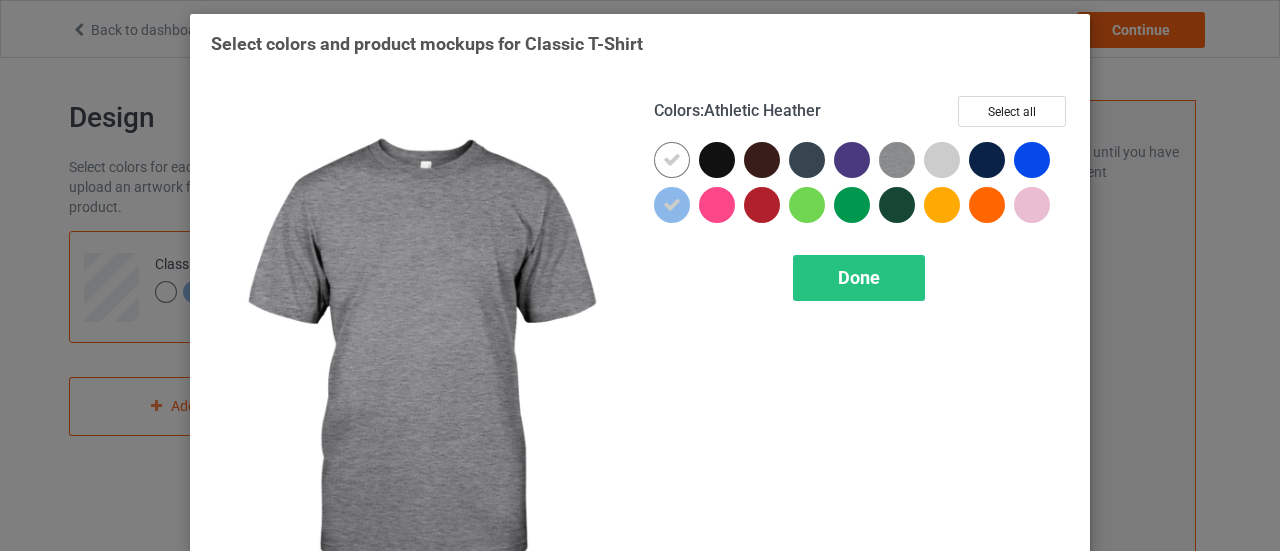 click at bounding box center [897, 160] 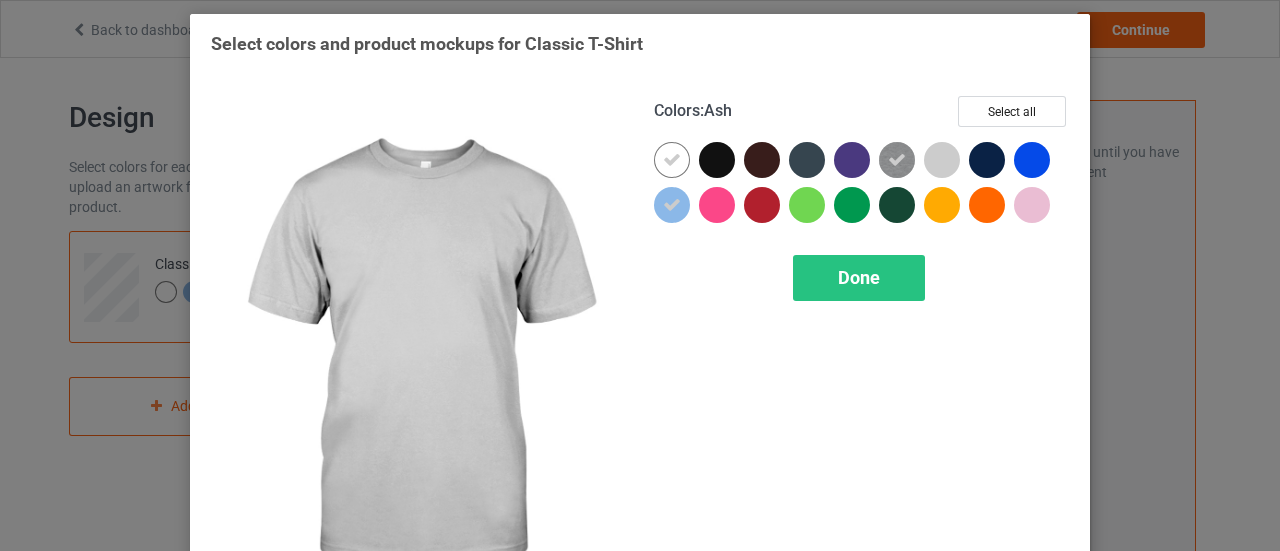 click at bounding box center [942, 160] 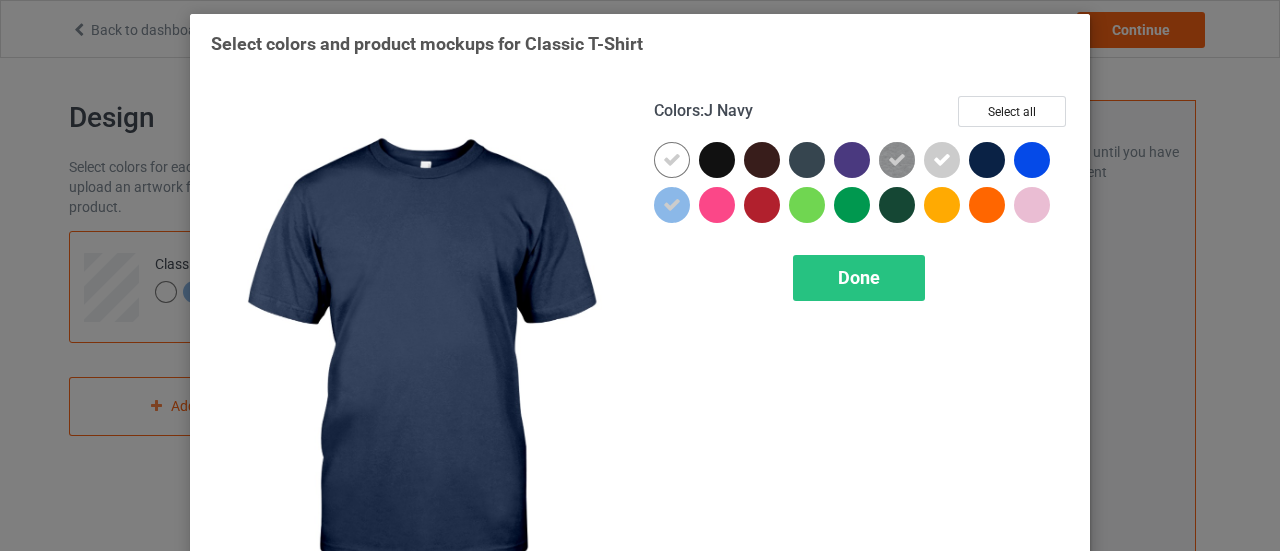 click at bounding box center [987, 160] 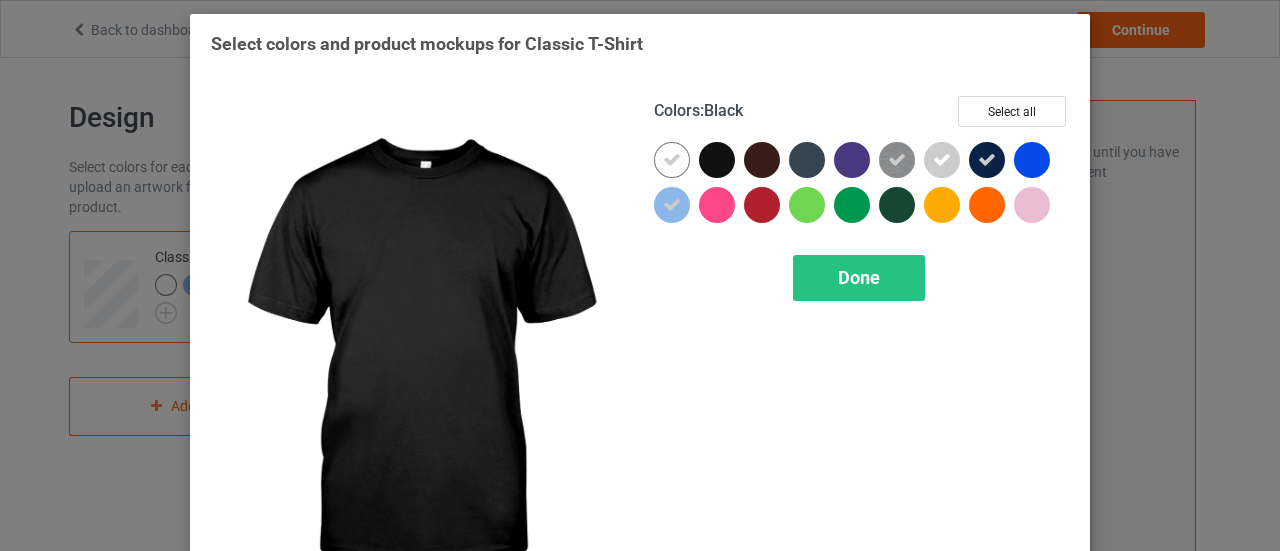 click at bounding box center (717, 160) 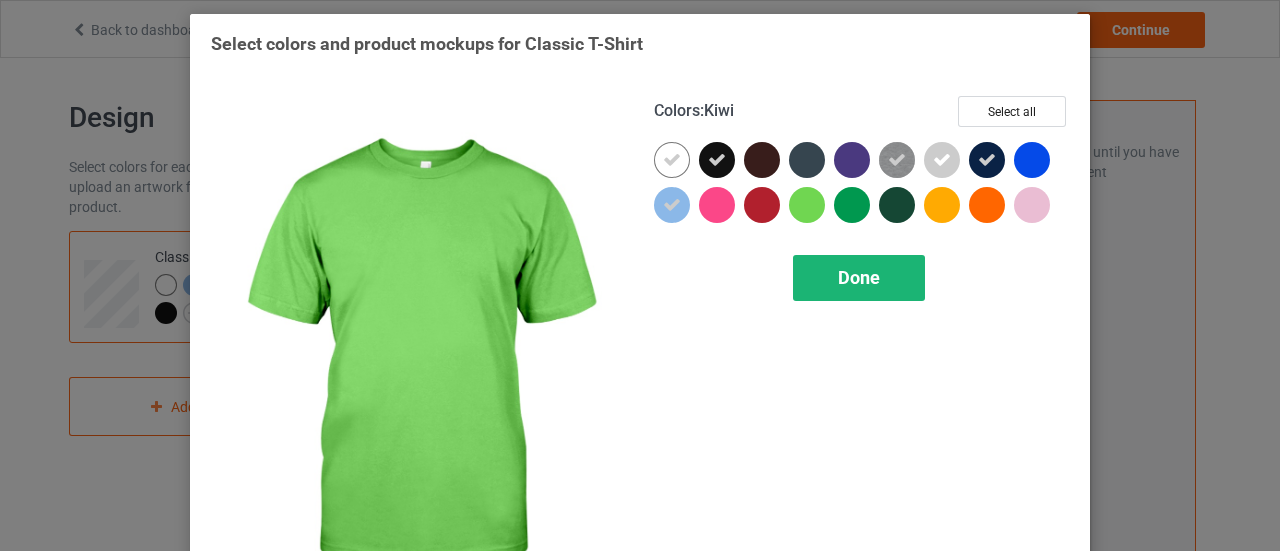 click on "Done" at bounding box center [859, 278] 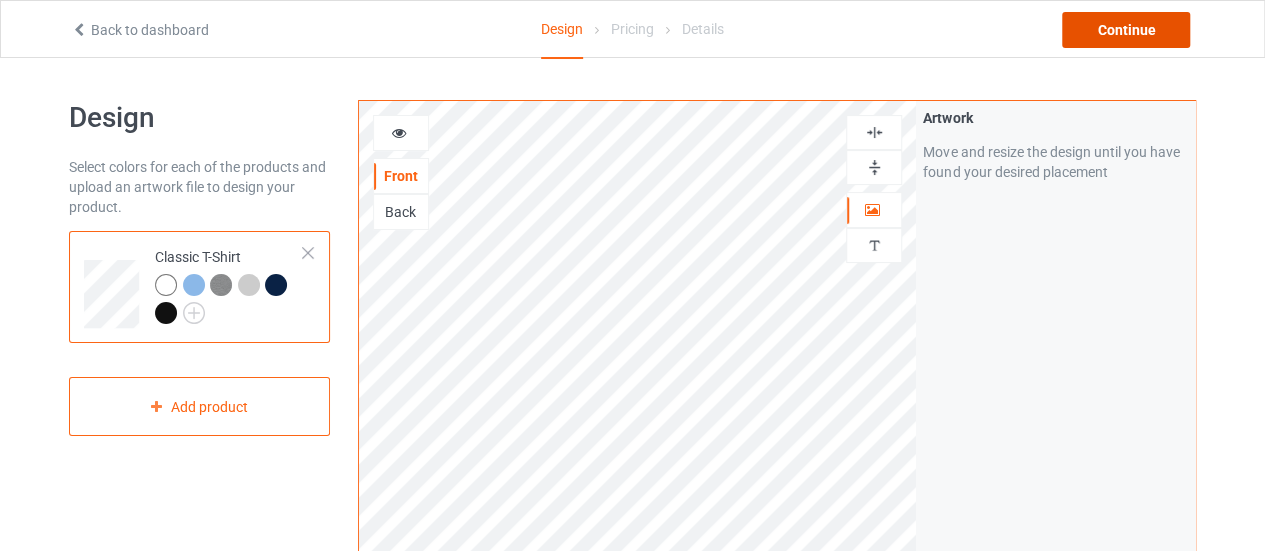 click on "Continue" at bounding box center (1126, 30) 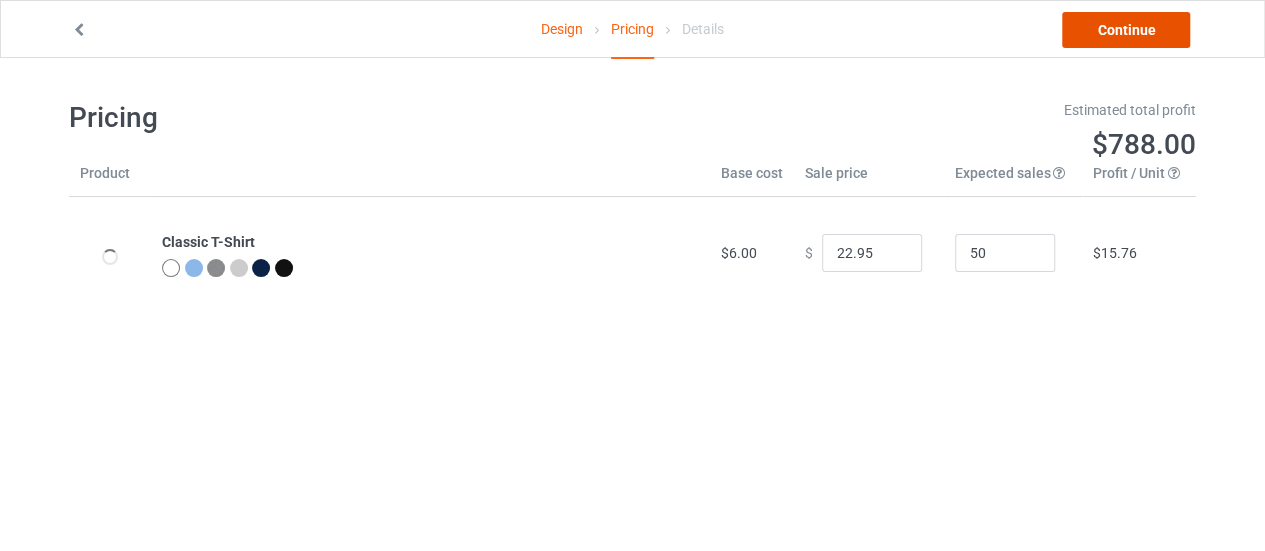 click on "Continue" at bounding box center (1126, 30) 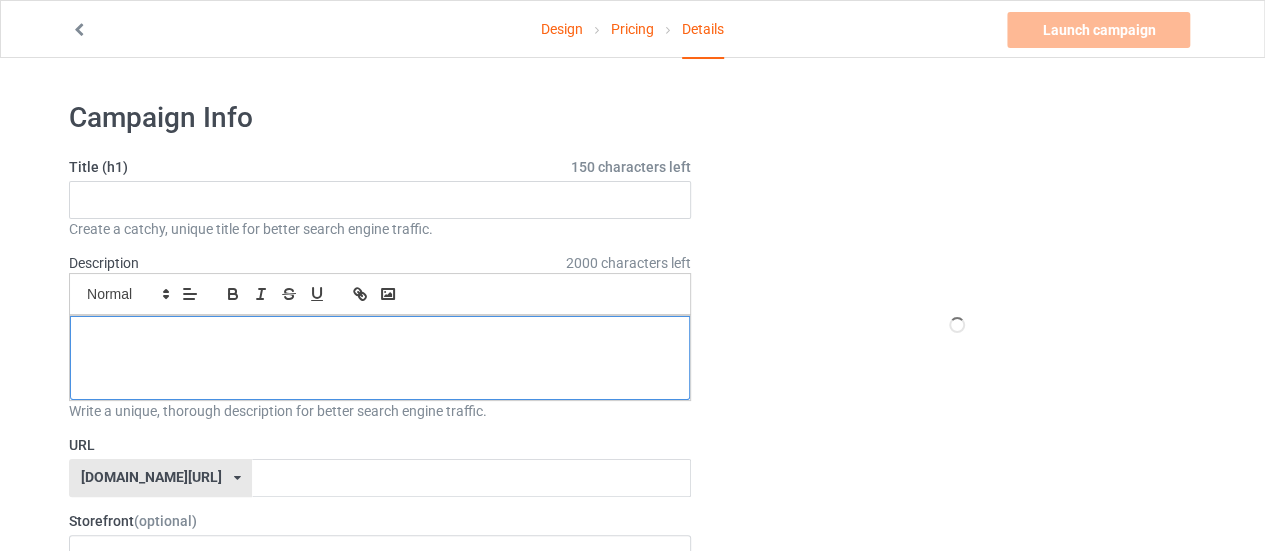 click at bounding box center (380, 358) 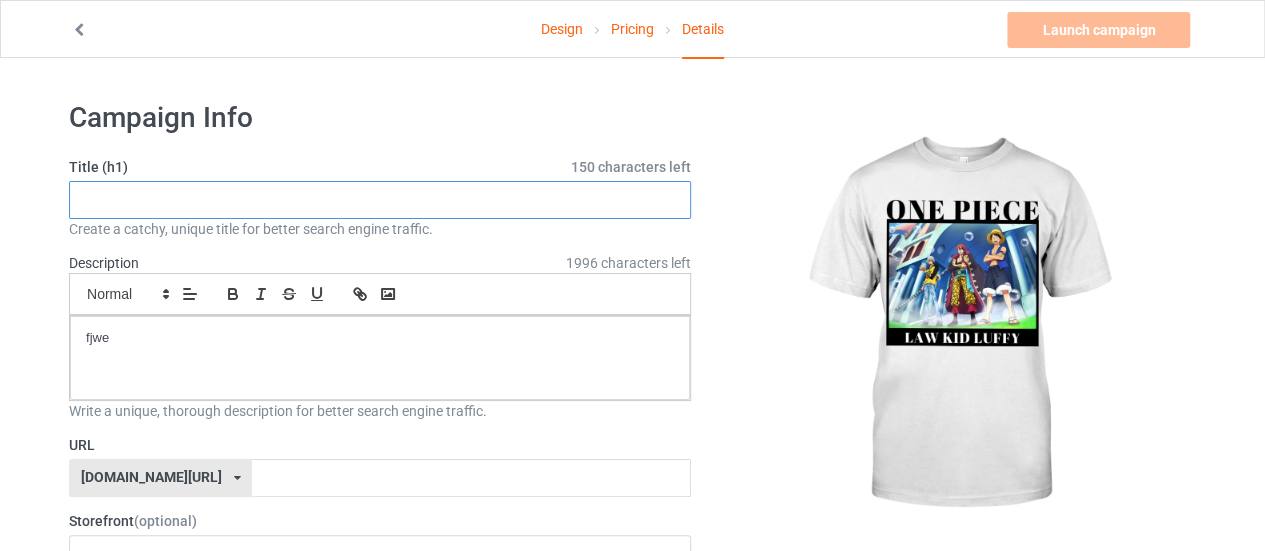 click at bounding box center (380, 200) 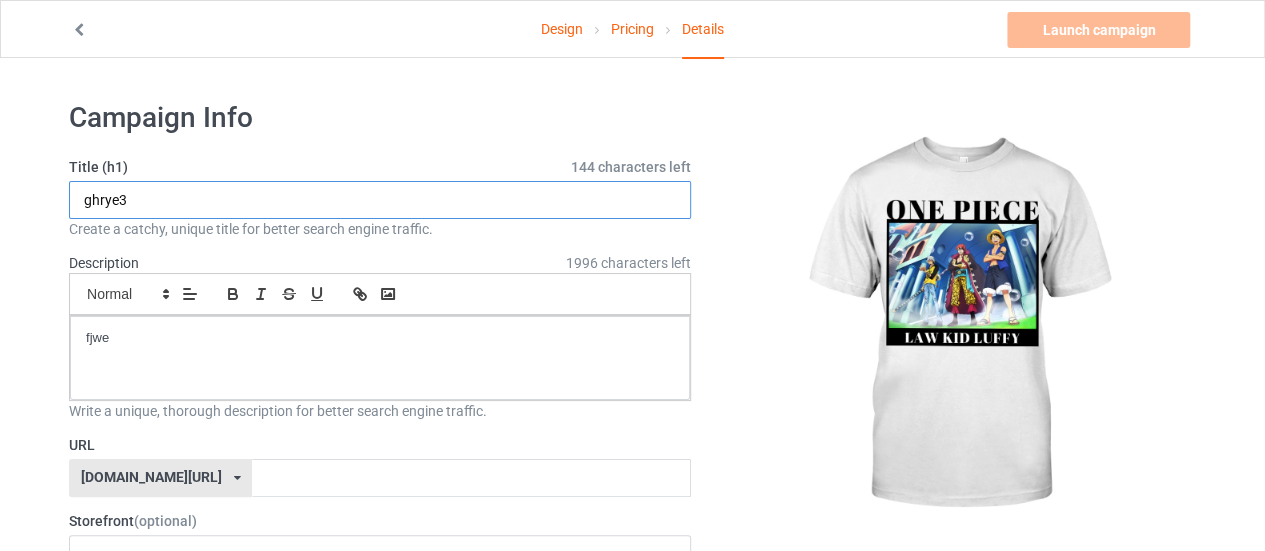 type on "ghrye3" 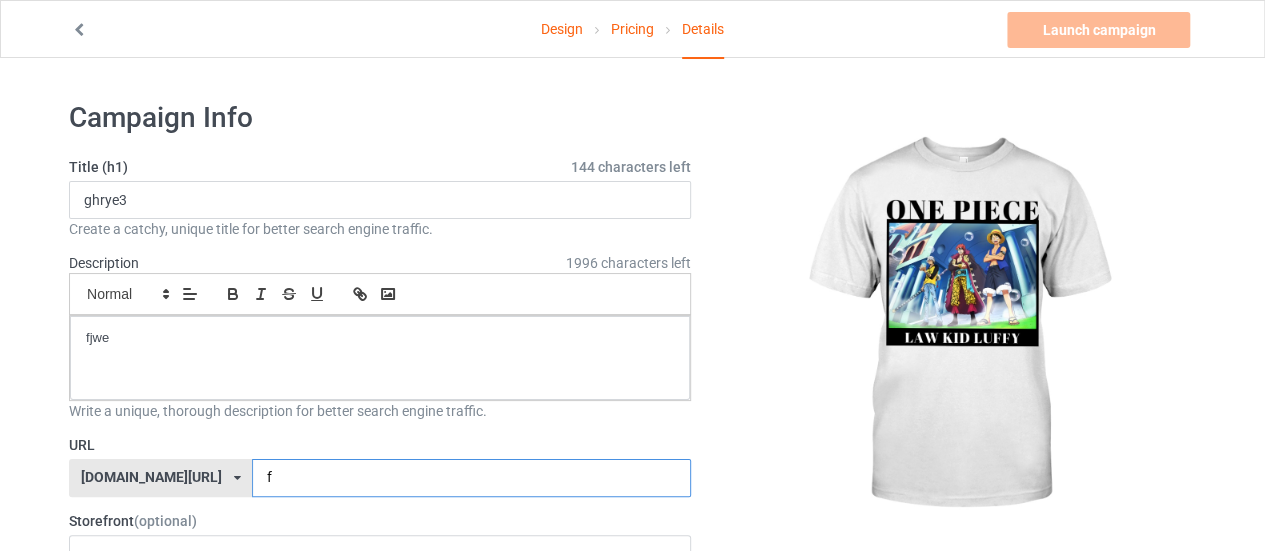 click on "f" at bounding box center [471, 478] 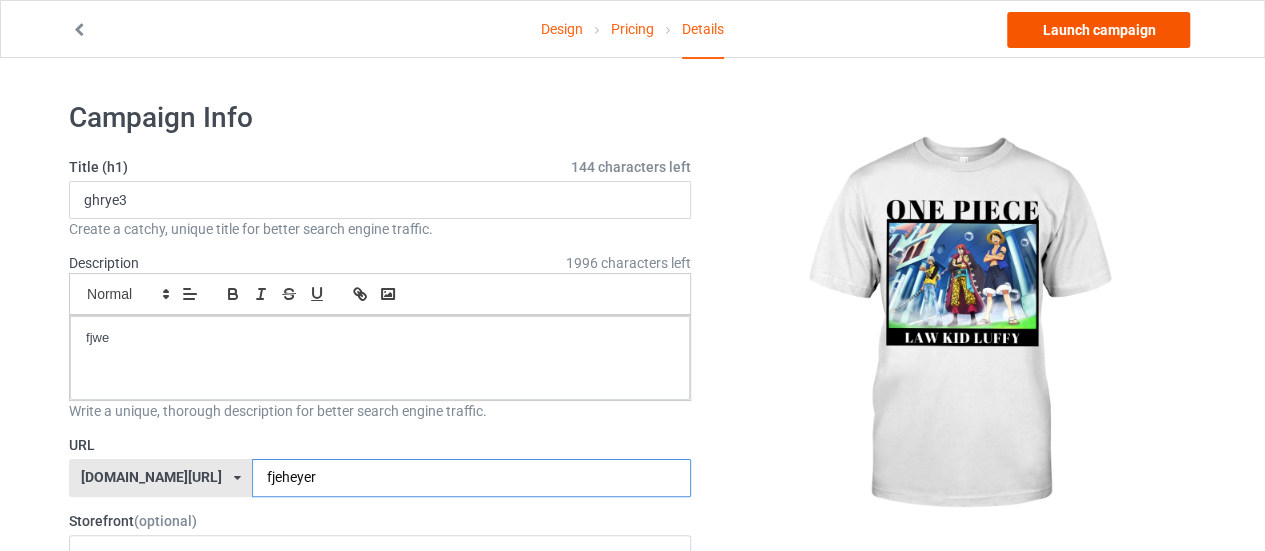 type on "fjeheyer" 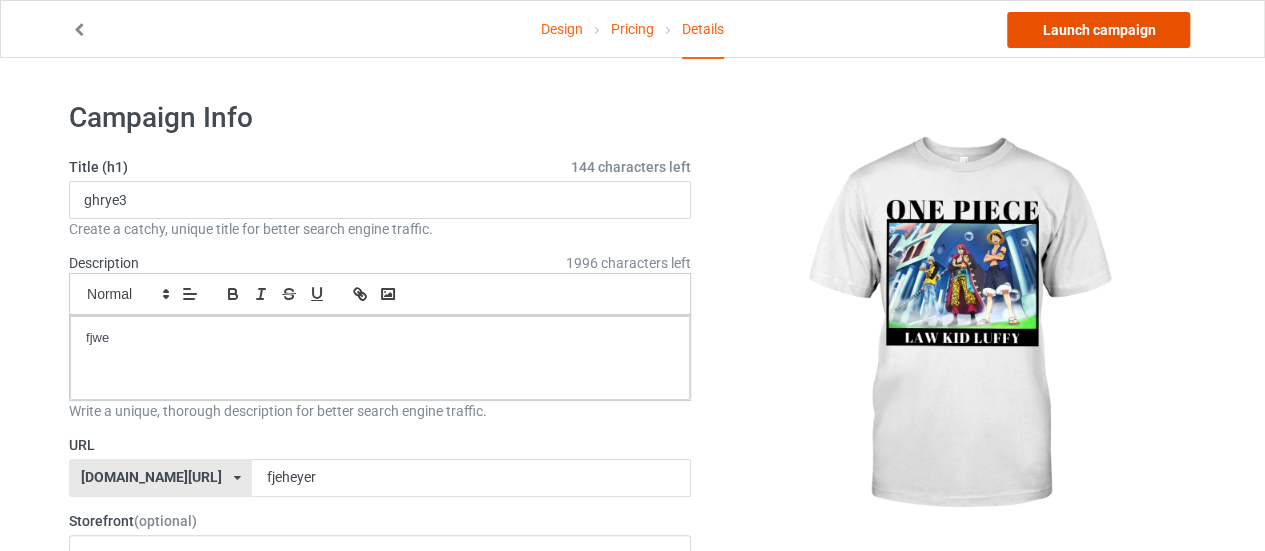 click on "Launch campaign" at bounding box center [1098, 30] 